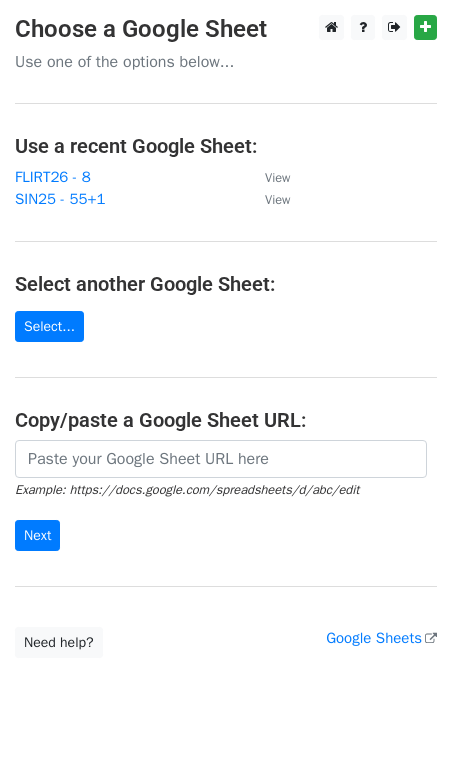 scroll, scrollTop: 0, scrollLeft: 0, axis: both 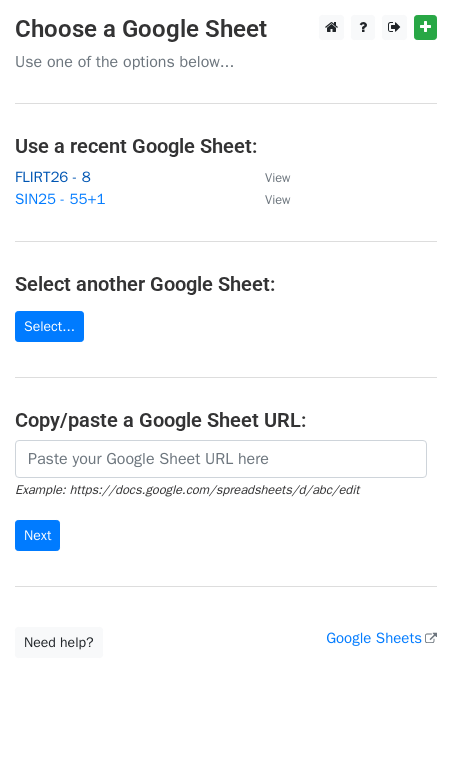 click on "FLIRT26 - 8" at bounding box center (53, 177) 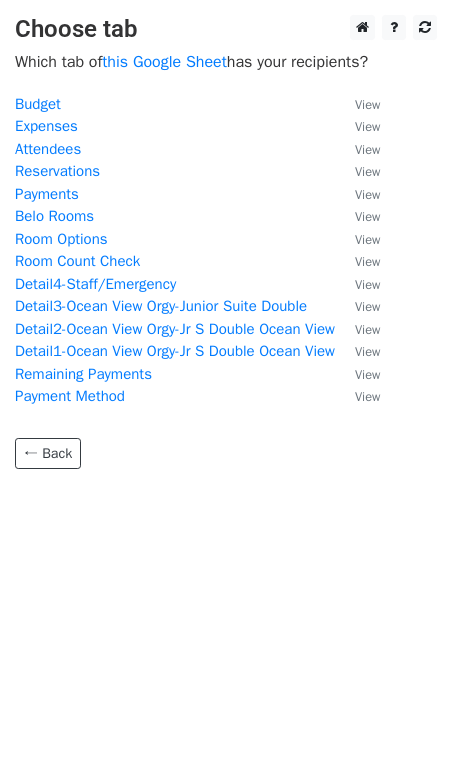 scroll, scrollTop: 0, scrollLeft: 0, axis: both 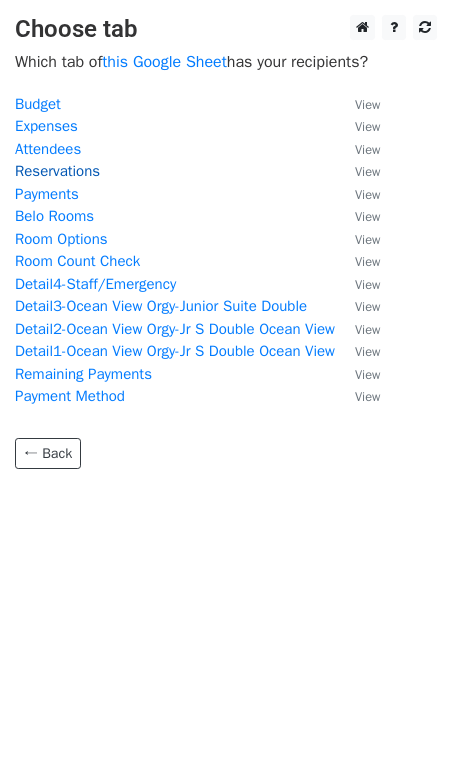 click on "Reservations" at bounding box center (57, 171) 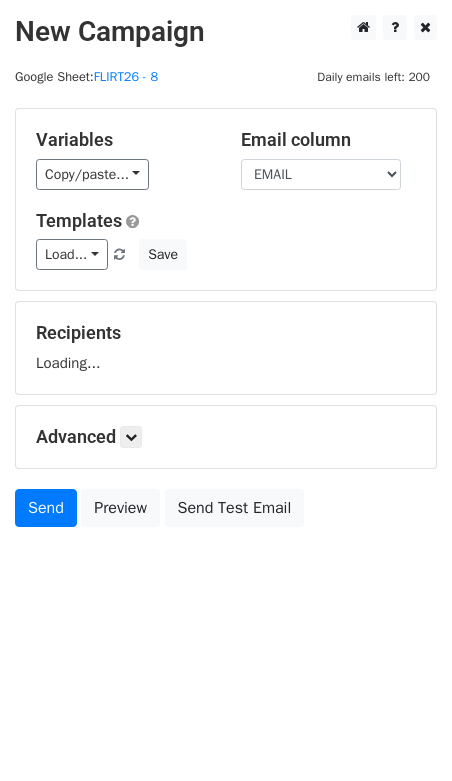 scroll, scrollTop: 0, scrollLeft: 0, axis: both 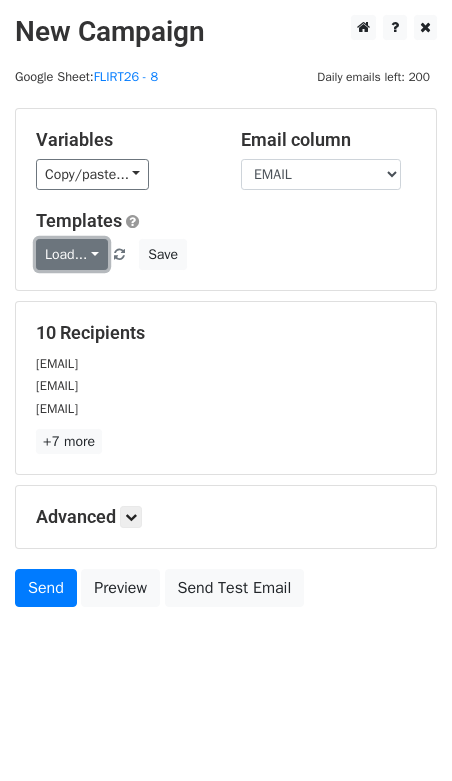 click on "Load..." at bounding box center [72, 254] 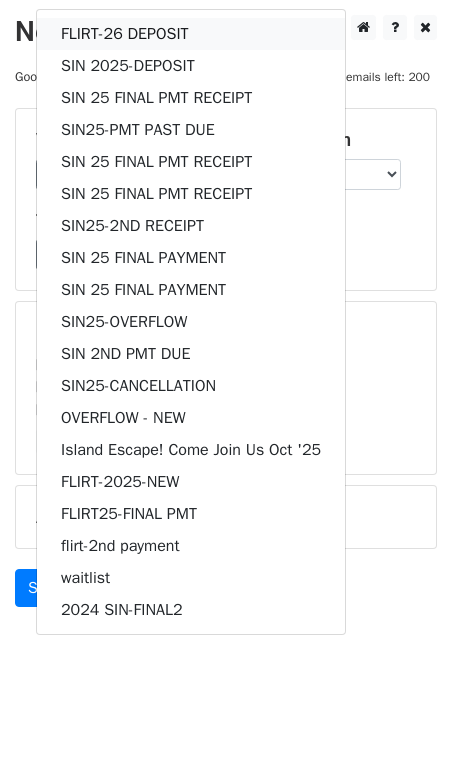 click on "FLIRT-26 DEPOSIT" at bounding box center (191, 34) 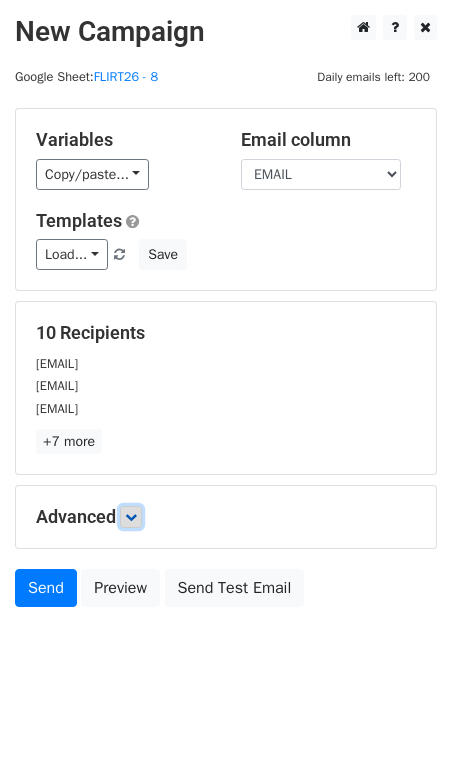 click at bounding box center (131, 517) 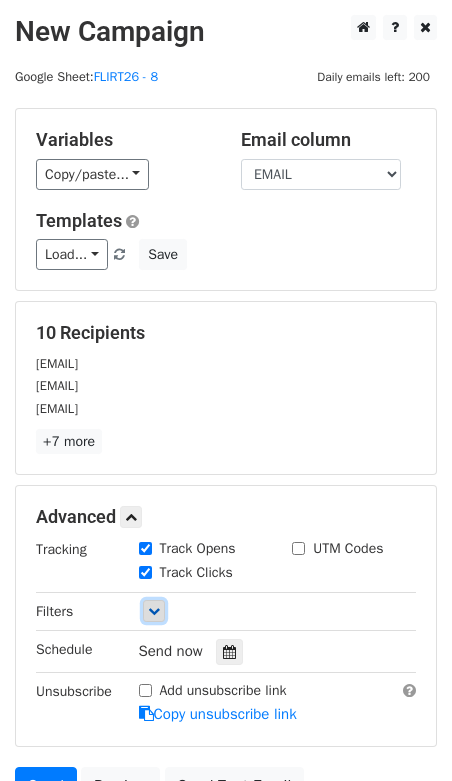 click at bounding box center [154, 611] 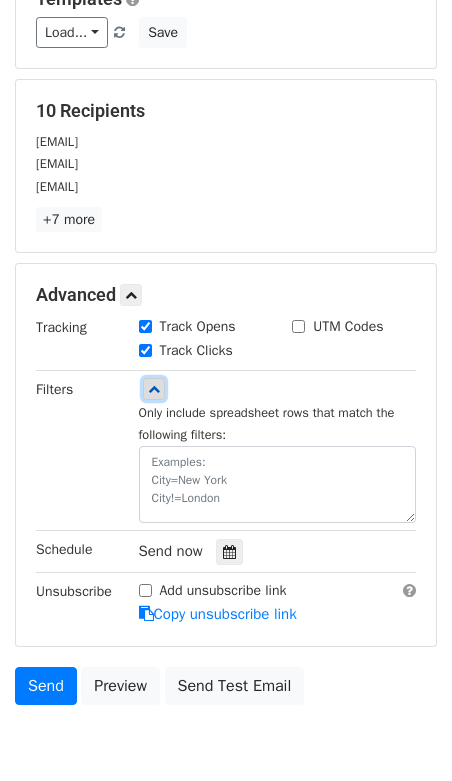 scroll, scrollTop: 260, scrollLeft: 0, axis: vertical 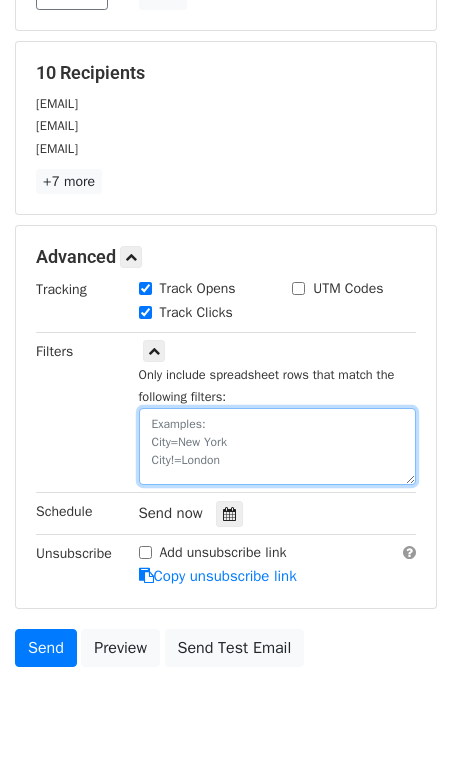 click at bounding box center (278, 446) 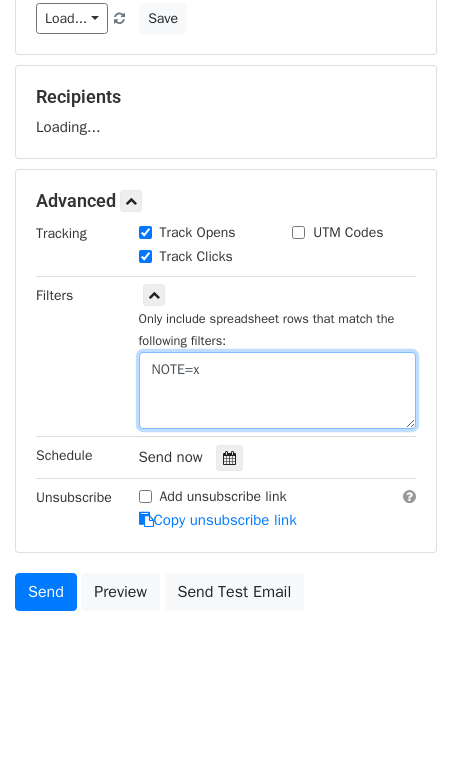 scroll, scrollTop: 227, scrollLeft: 0, axis: vertical 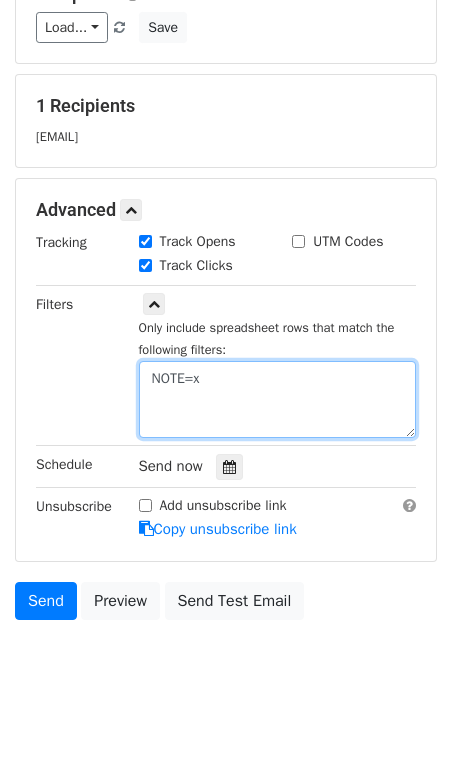 type on "NOTE=x" 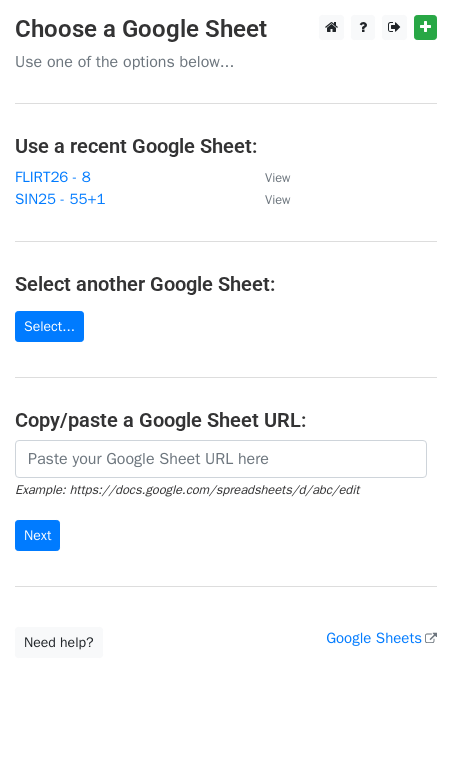 scroll, scrollTop: 0, scrollLeft: 0, axis: both 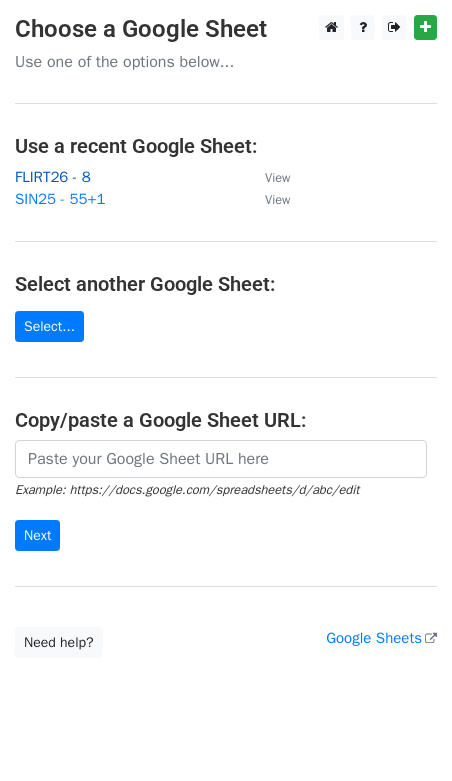 click on "FLIRT26 - 8" at bounding box center [53, 177] 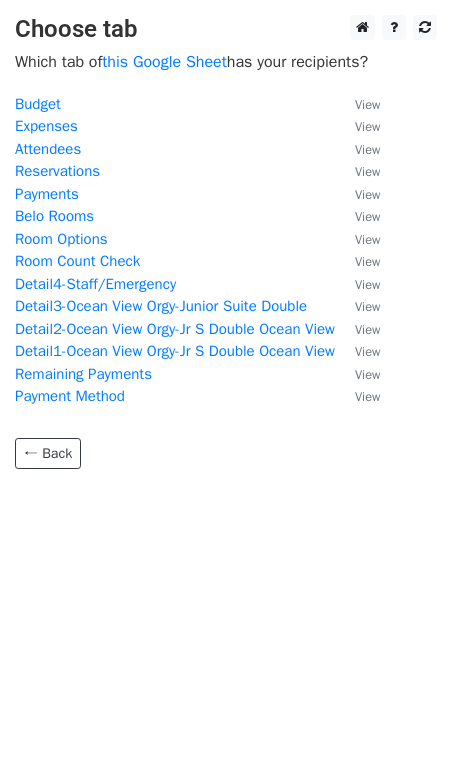 scroll, scrollTop: 0, scrollLeft: 0, axis: both 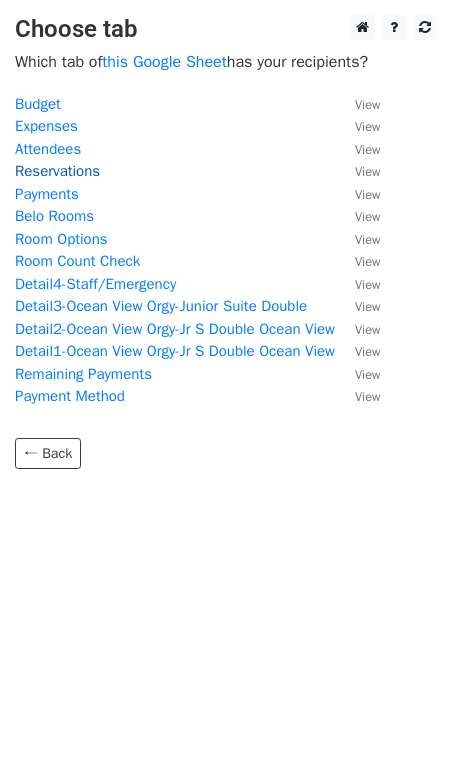 click on "Reservations" at bounding box center [57, 171] 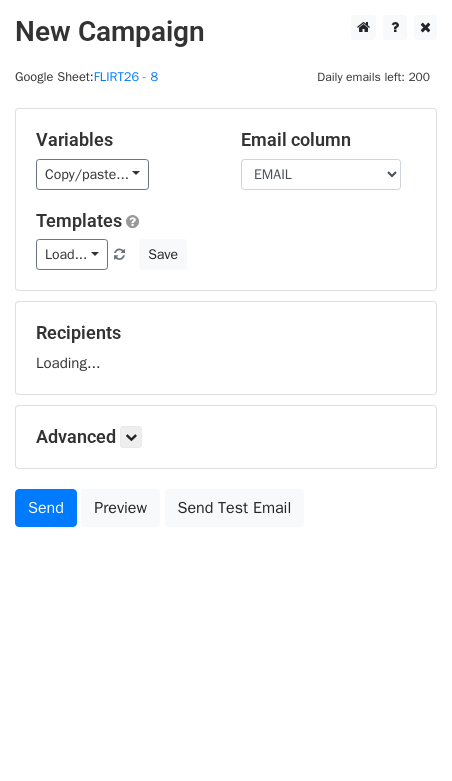 scroll, scrollTop: 0, scrollLeft: 0, axis: both 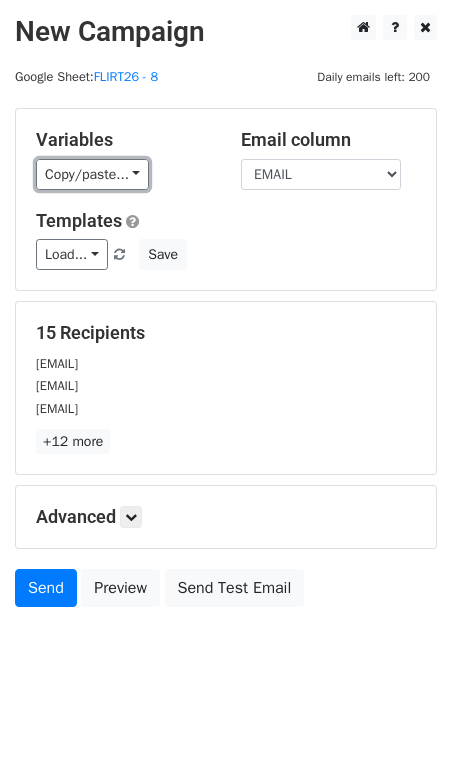 click on "Copy/paste..." at bounding box center (92, 174) 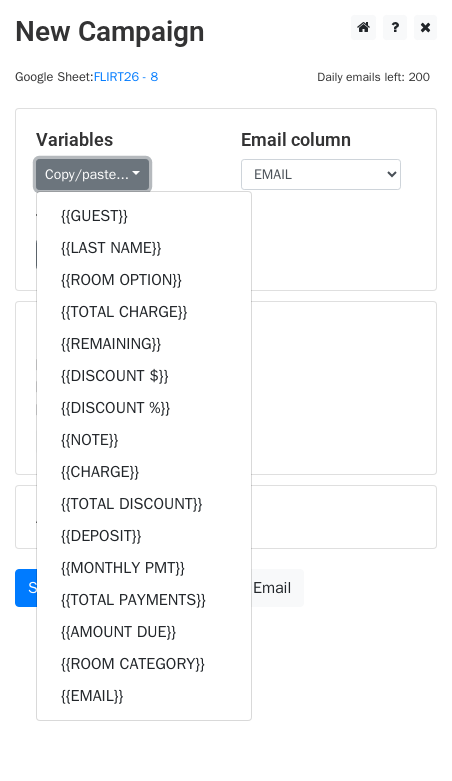 click on "Copy/paste..." at bounding box center (92, 174) 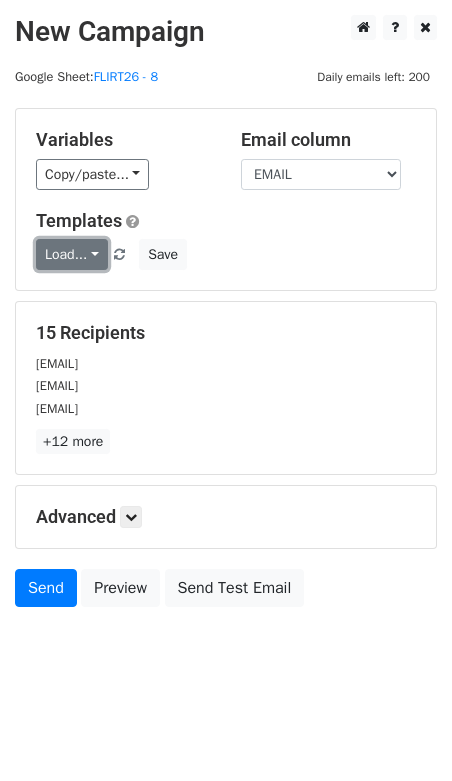 click on "Load..." at bounding box center (72, 254) 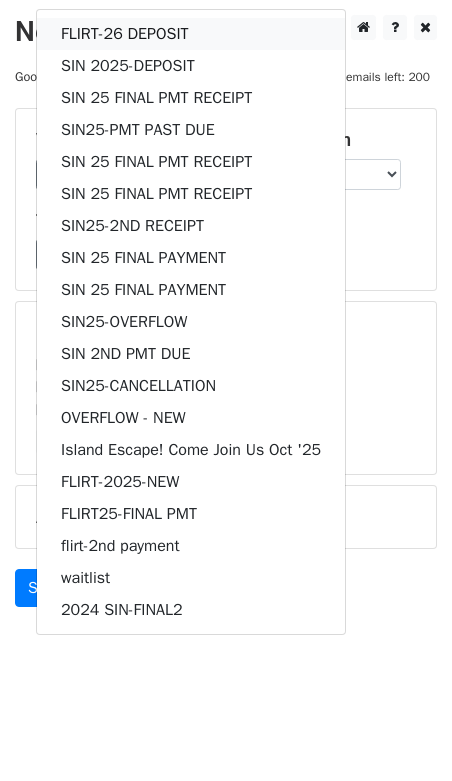 click on "FLIRT-26 DEPOSIT" at bounding box center [191, 34] 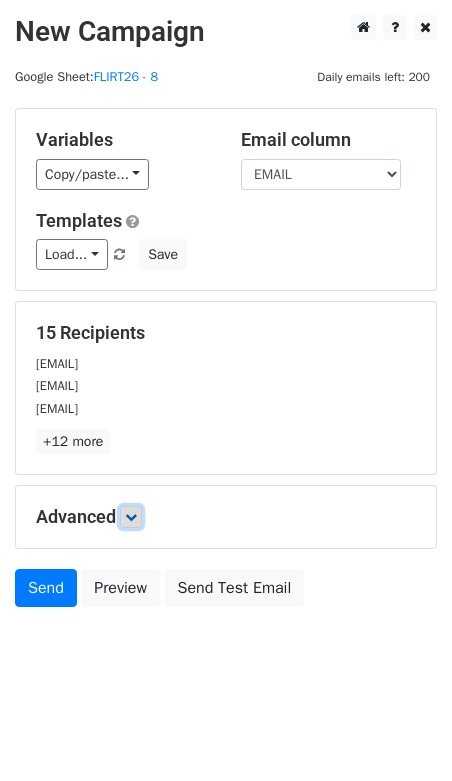 click at bounding box center [131, 517] 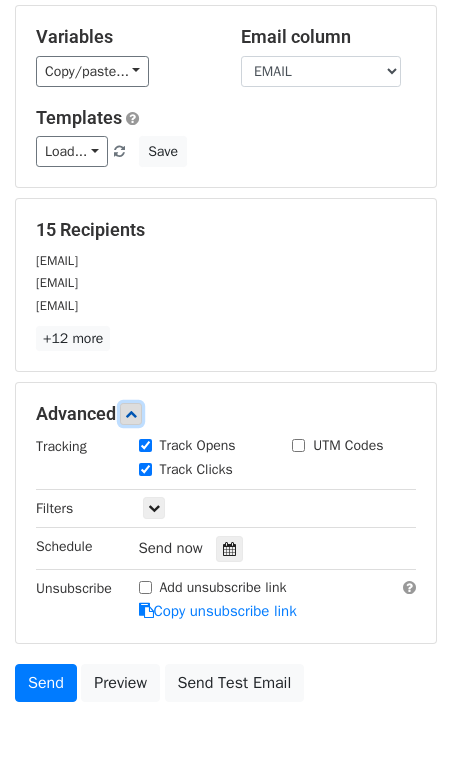 scroll, scrollTop: 184, scrollLeft: 0, axis: vertical 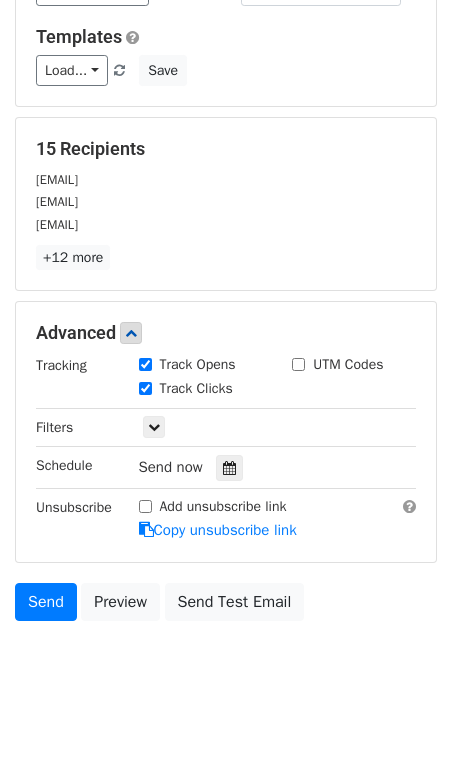 click on "Tracking
Track Opens
UTM Codes
Track Clicks
Filters
Only include spreadsheet rows that match the following filters:
Schedule
Send now
Unsubscribe
Add unsubscribe link
Copy unsubscribe link" at bounding box center (226, 448) 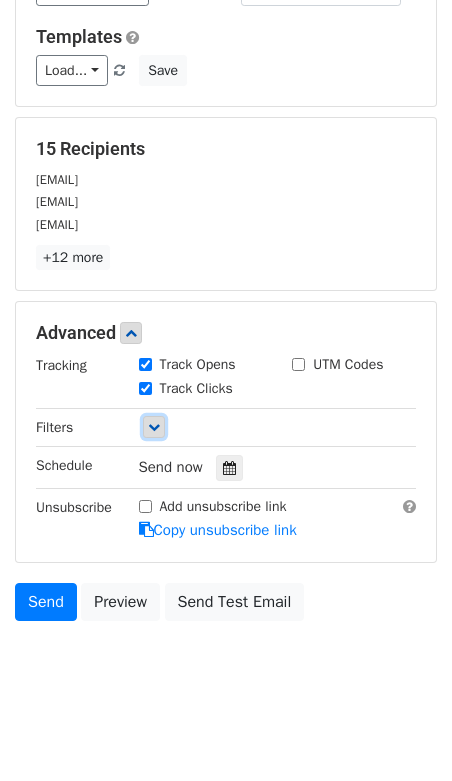 click at bounding box center (154, 427) 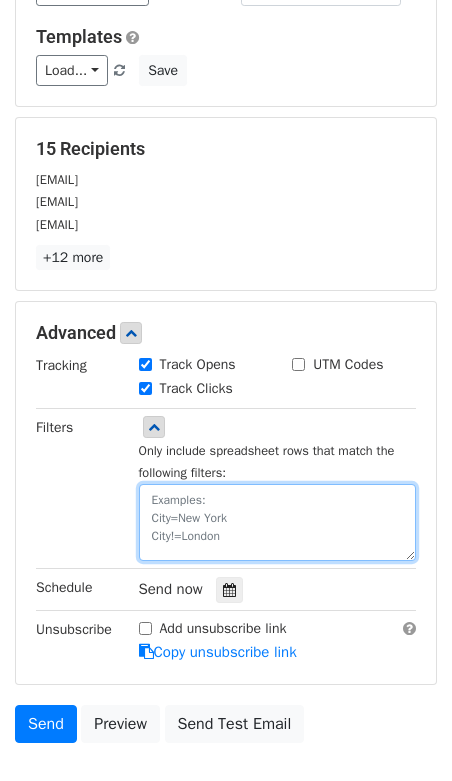 click at bounding box center [278, 522] 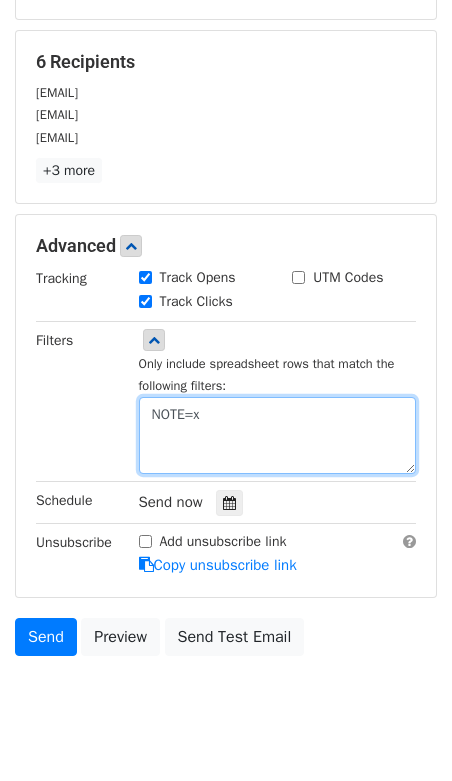 scroll, scrollTop: 306, scrollLeft: 0, axis: vertical 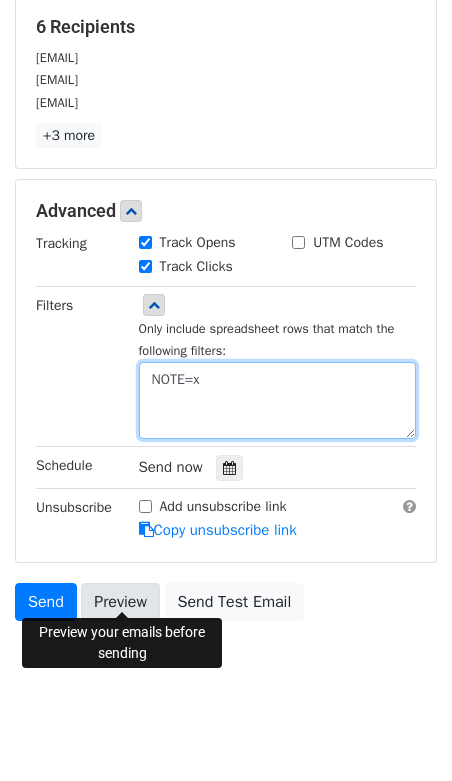type on "NOTE=x" 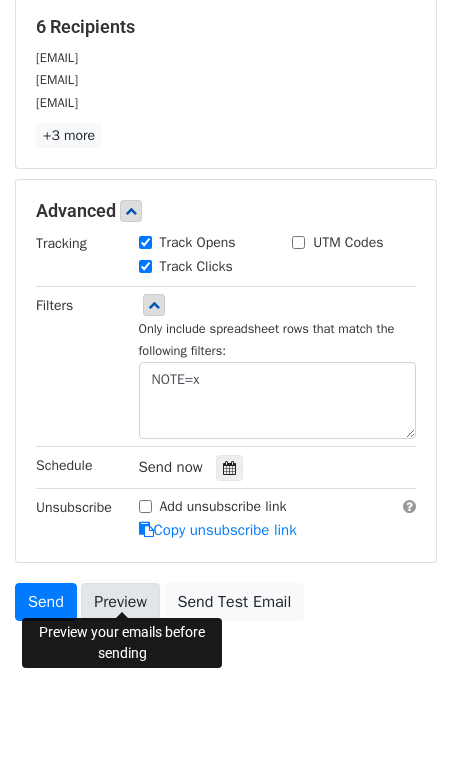 click on "Preview" at bounding box center [120, 602] 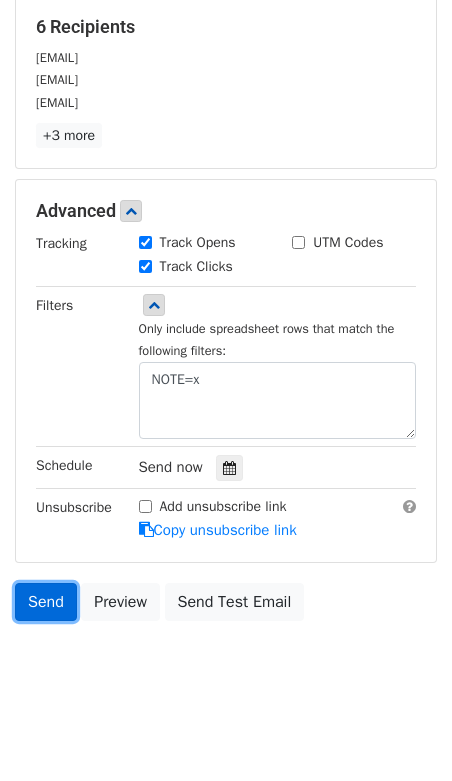 click on "Send" at bounding box center [46, 602] 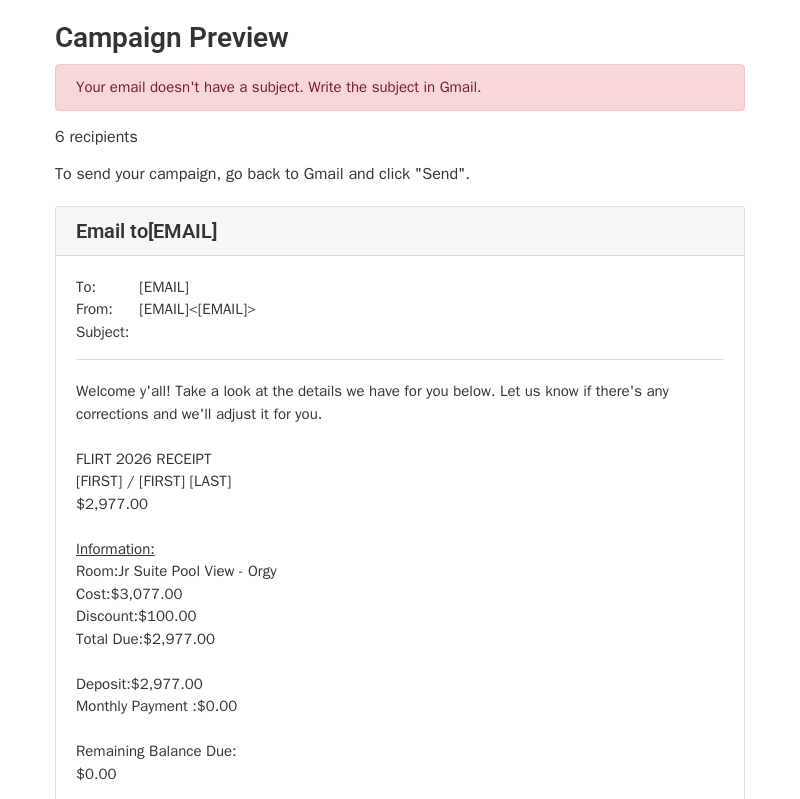 scroll, scrollTop: 0, scrollLeft: 0, axis: both 